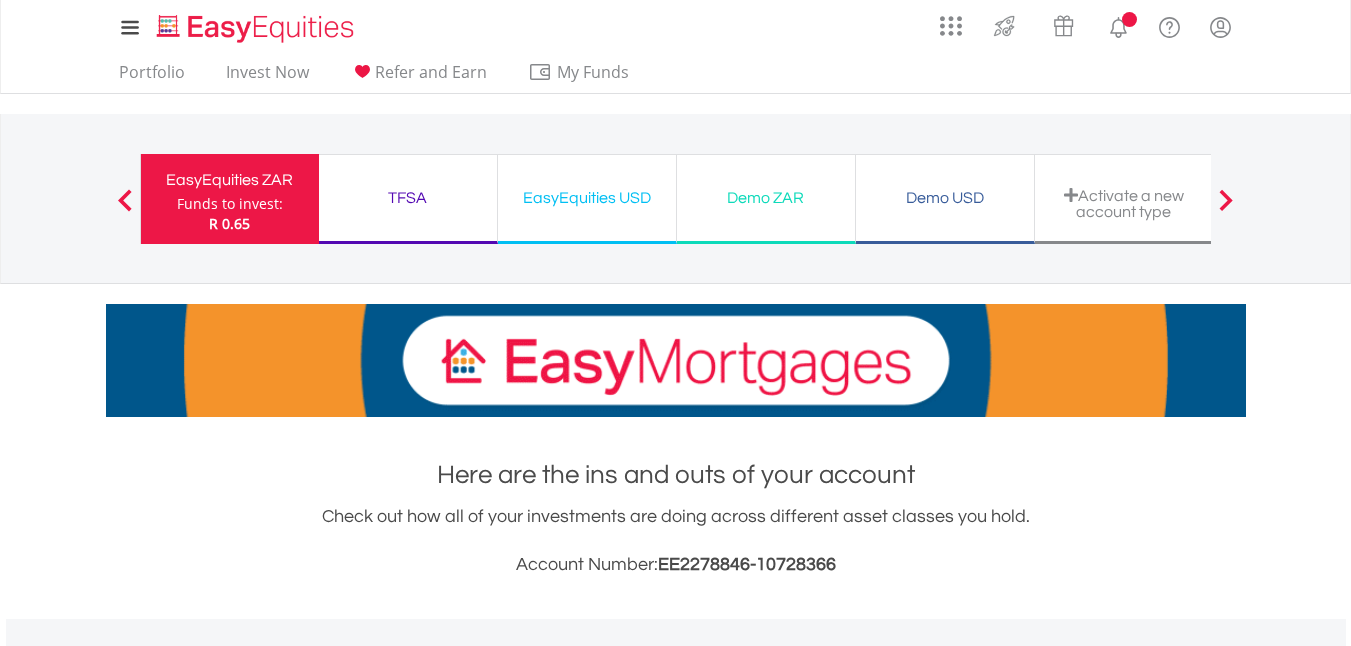 scroll, scrollTop: 1046, scrollLeft: 0, axis: vertical 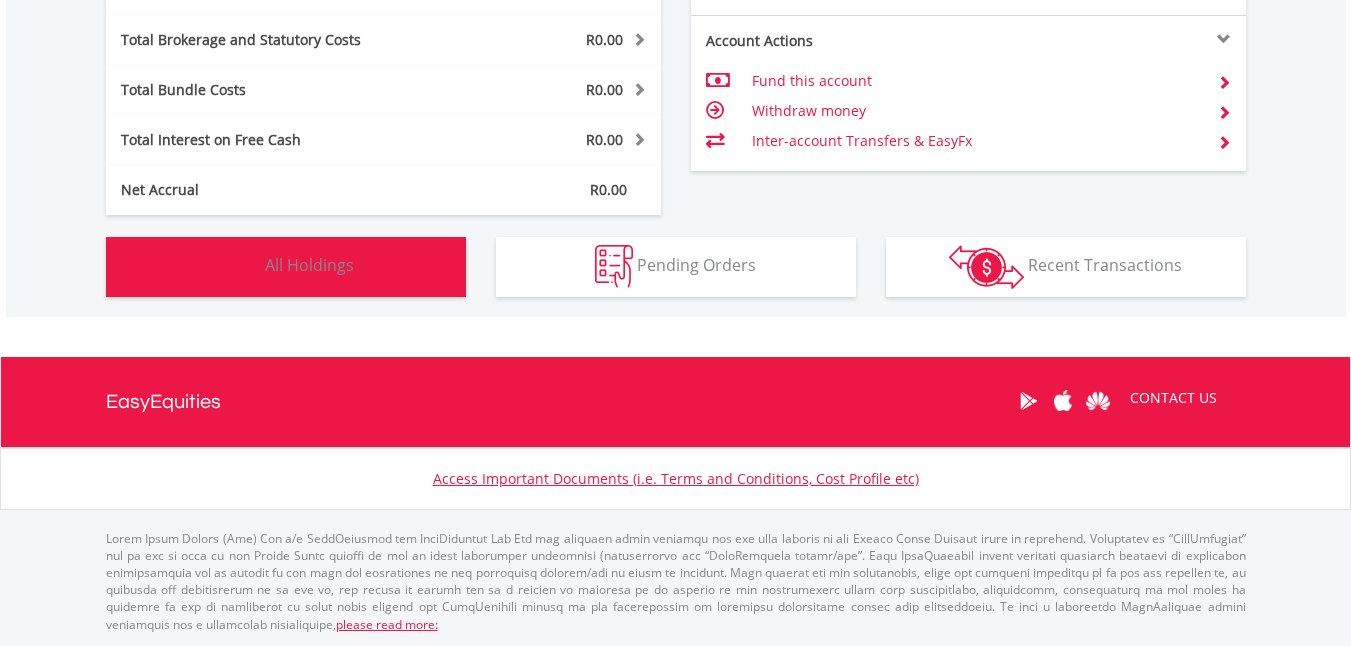 click on "Holdings
All Holdings" at bounding box center (286, 267) 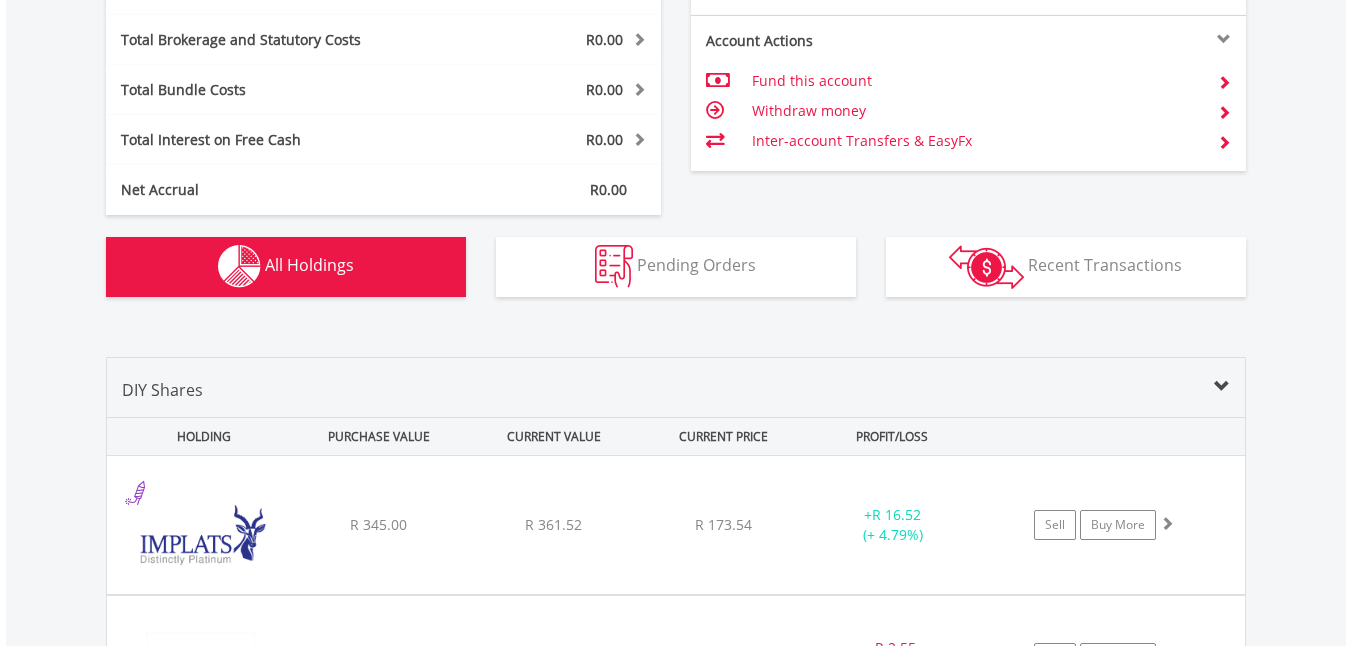 scroll, scrollTop: 1403, scrollLeft: 0, axis: vertical 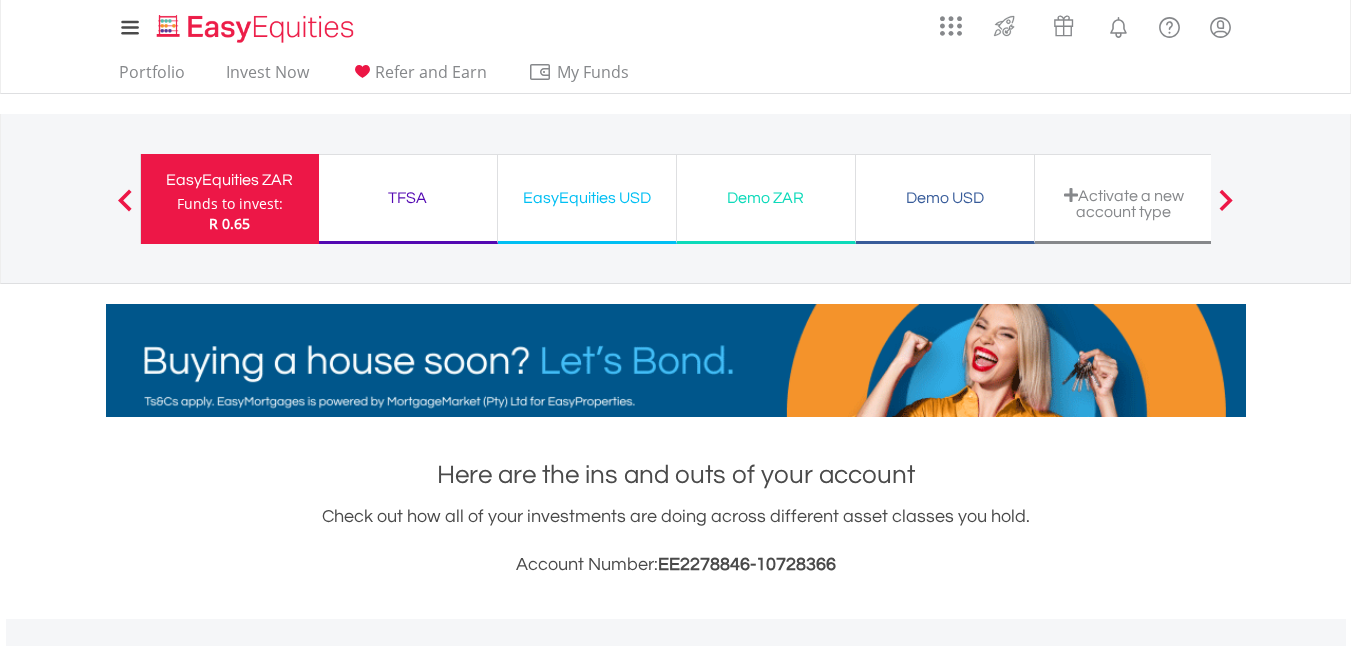 type 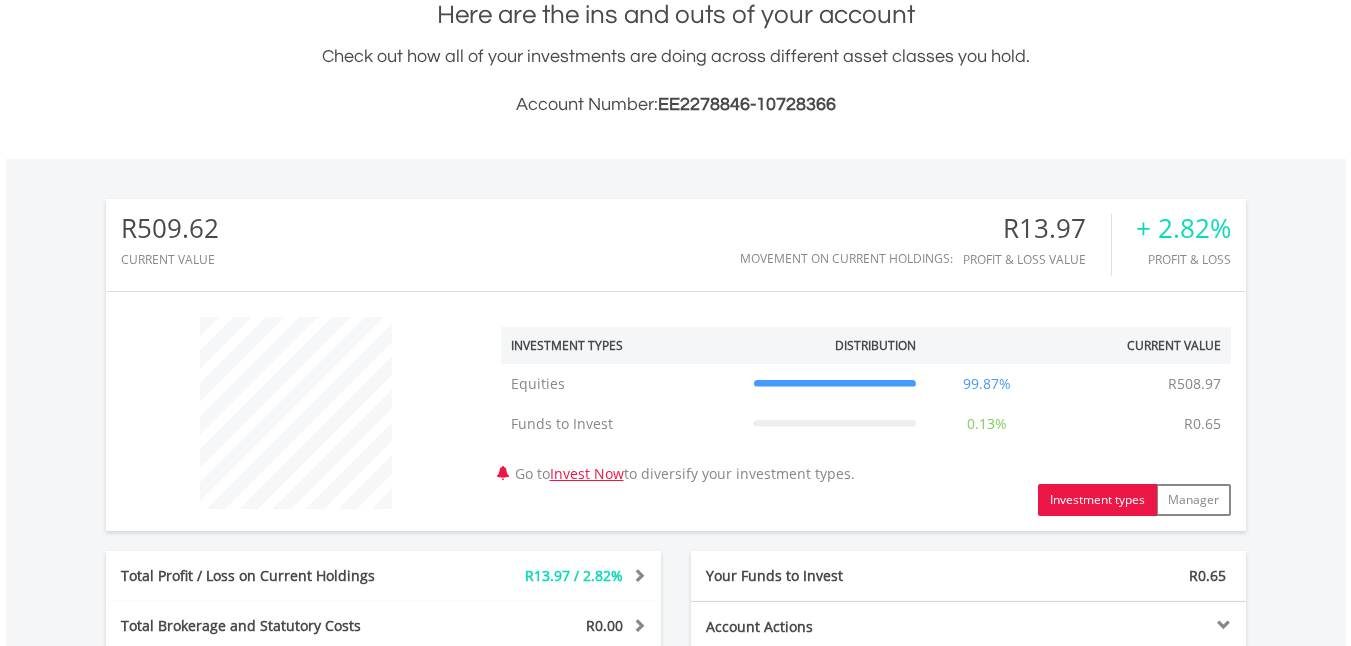 scroll, scrollTop: 280, scrollLeft: 0, axis: vertical 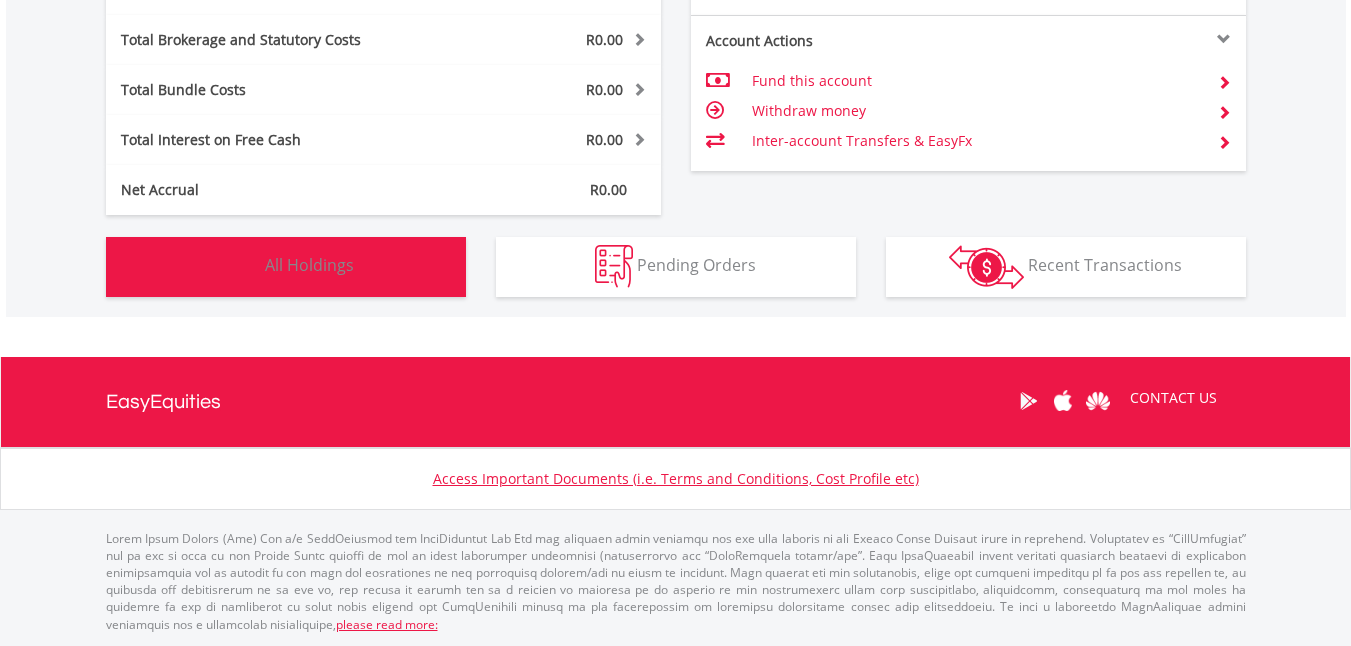 click on "All Holdings" at bounding box center (309, 265) 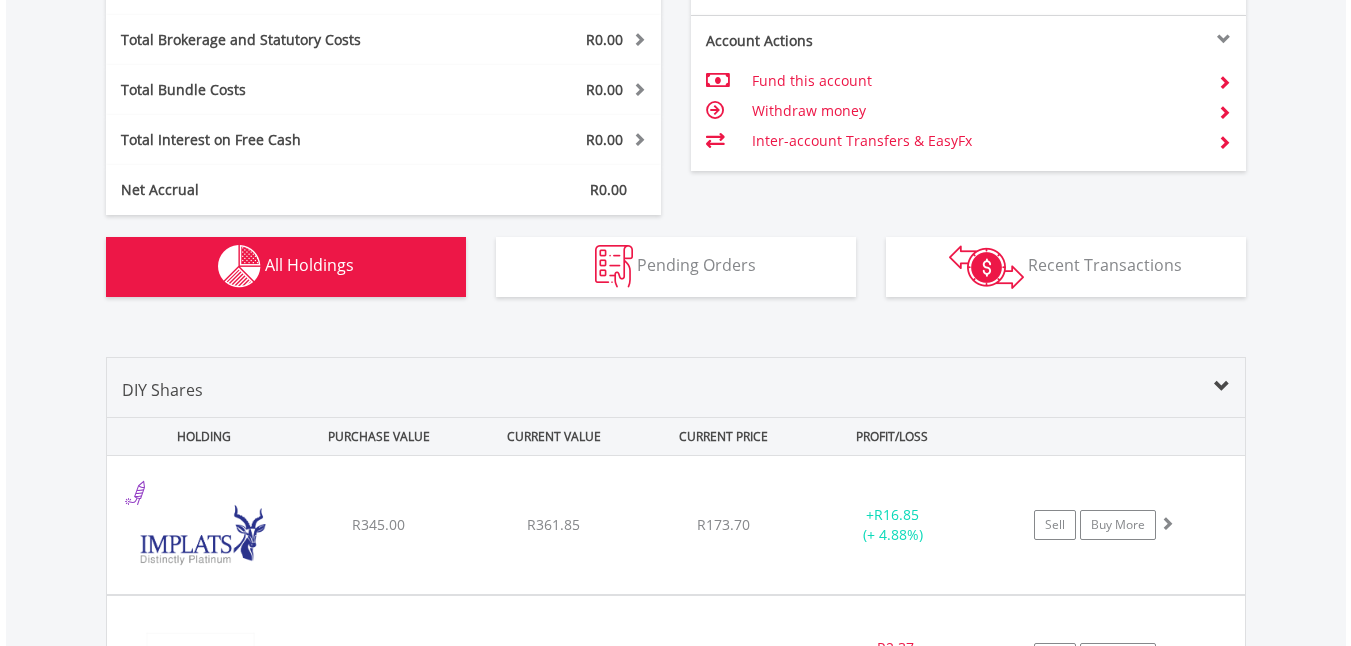 scroll, scrollTop: 1403, scrollLeft: 0, axis: vertical 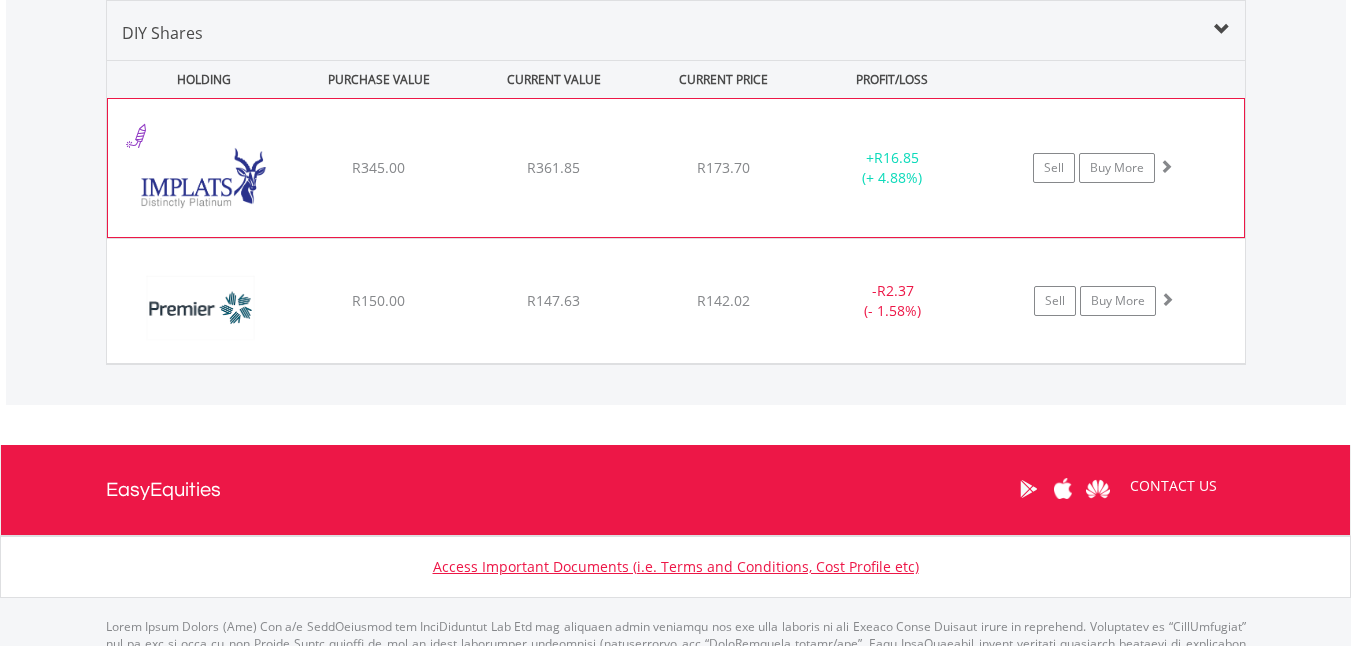 click at bounding box center [134, 136] 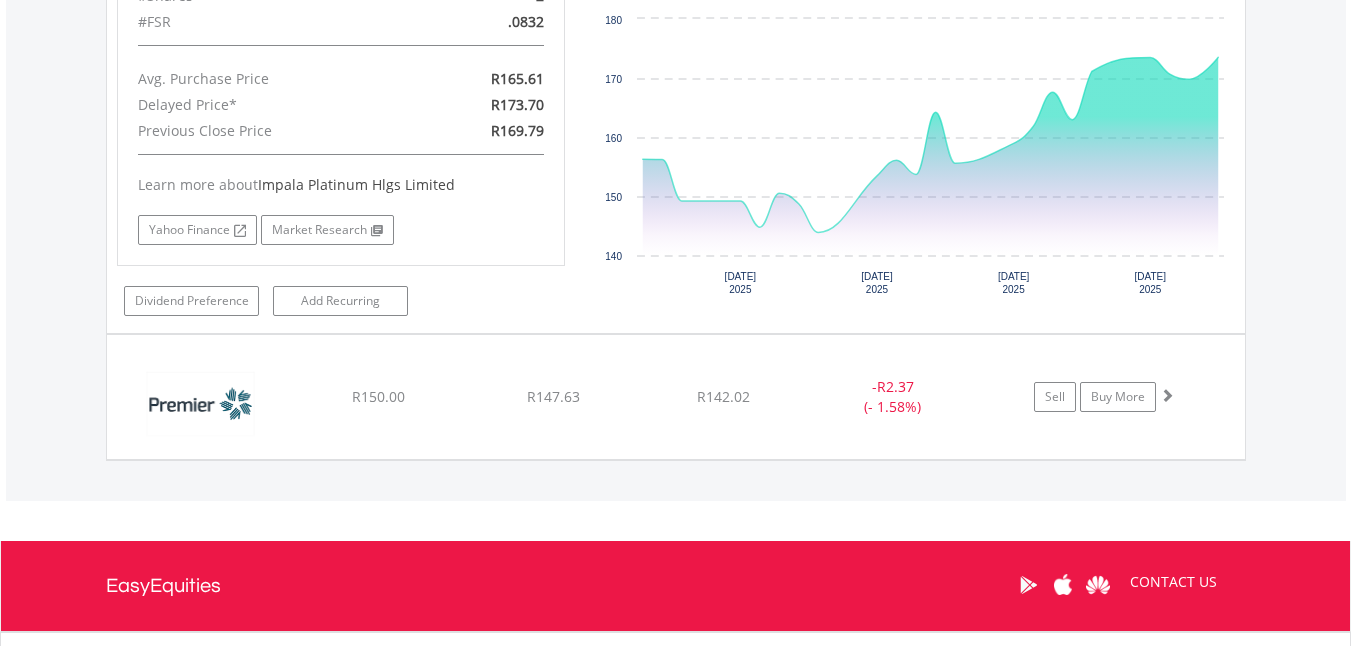 scroll, scrollTop: 1708, scrollLeft: 0, axis: vertical 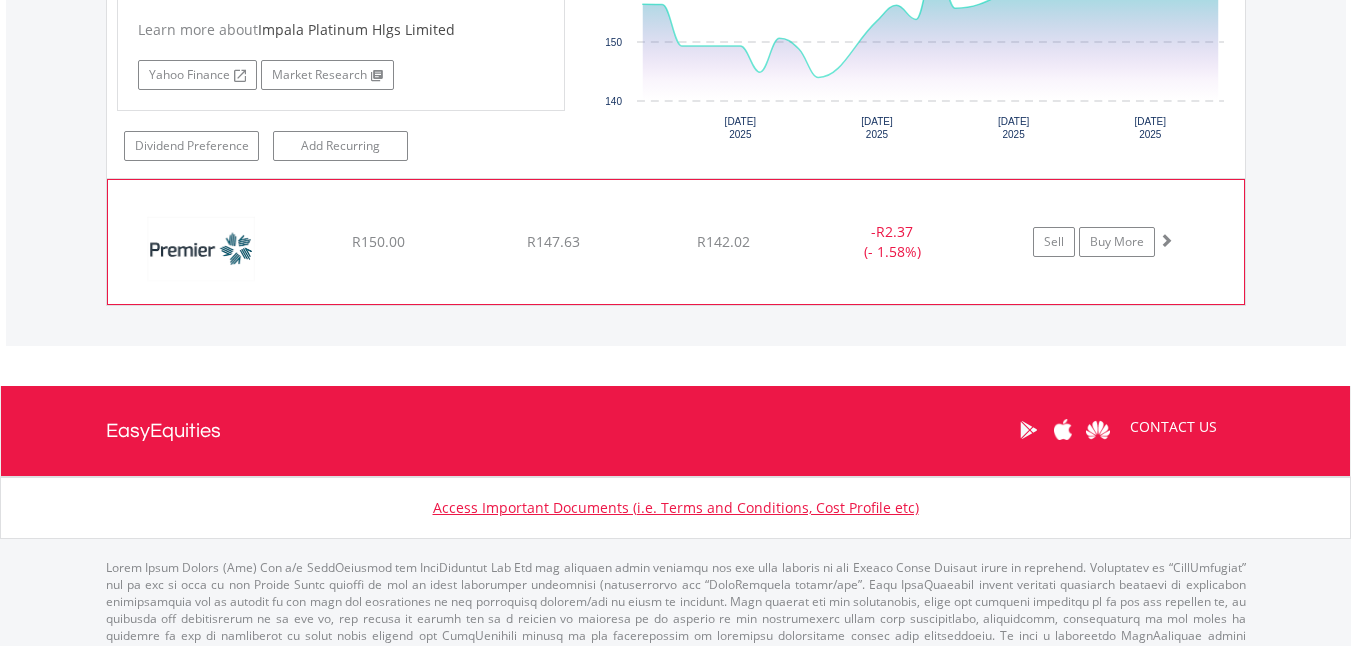 click on "﻿
Premier Group Limited
R150.00
R147.63
R142.02
-  R2.37 (- 1.58%)
Sell
Buy More" at bounding box center (676, -300) 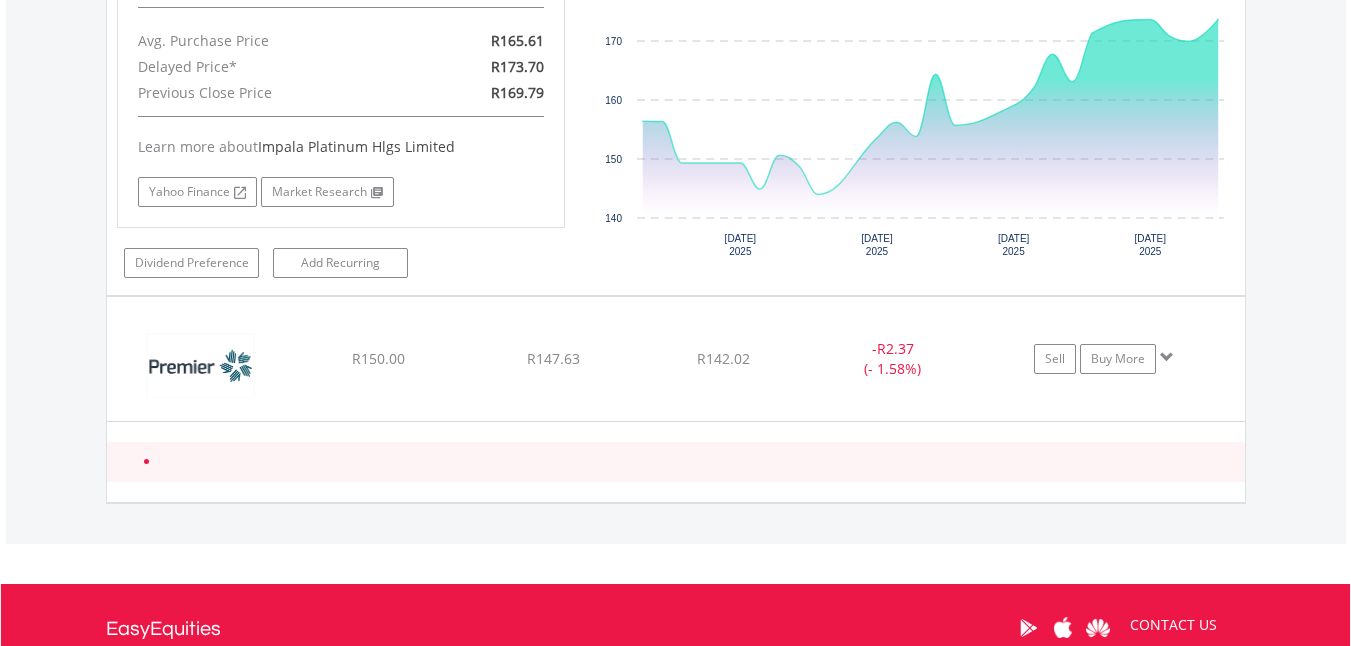 scroll, scrollTop: 1819, scrollLeft: 0, axis: vertical 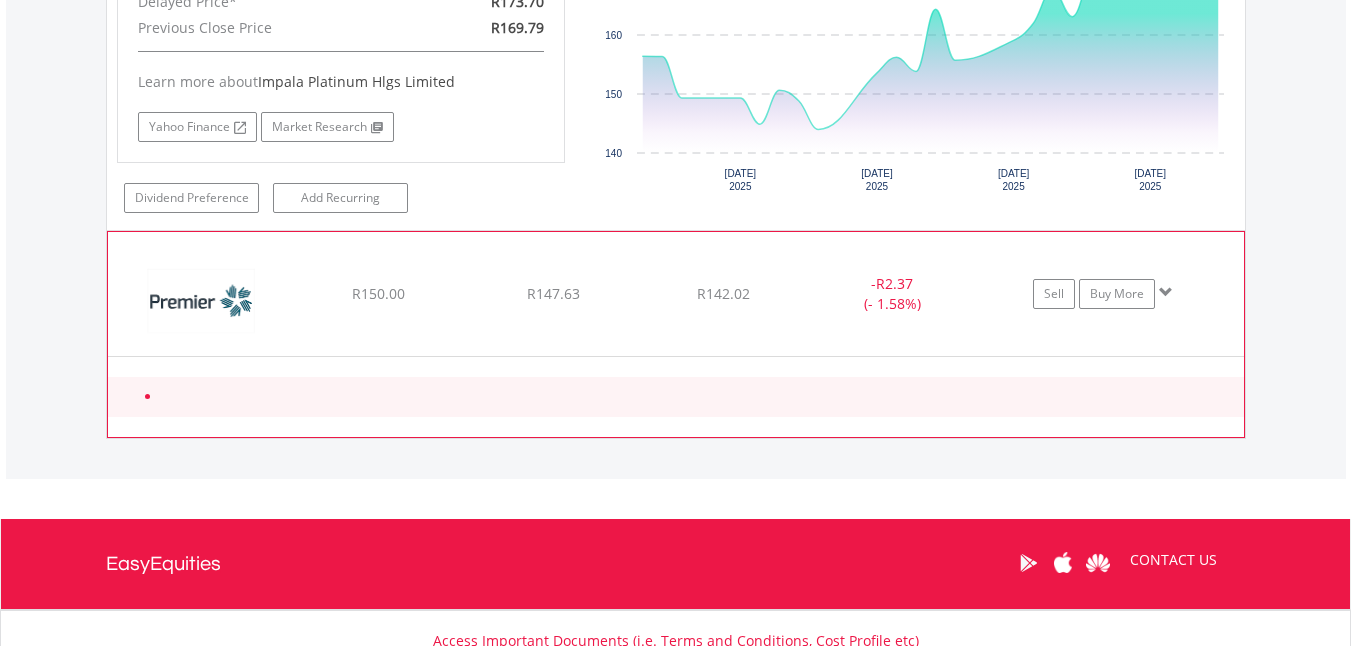 click at bounding box center [696, 397] 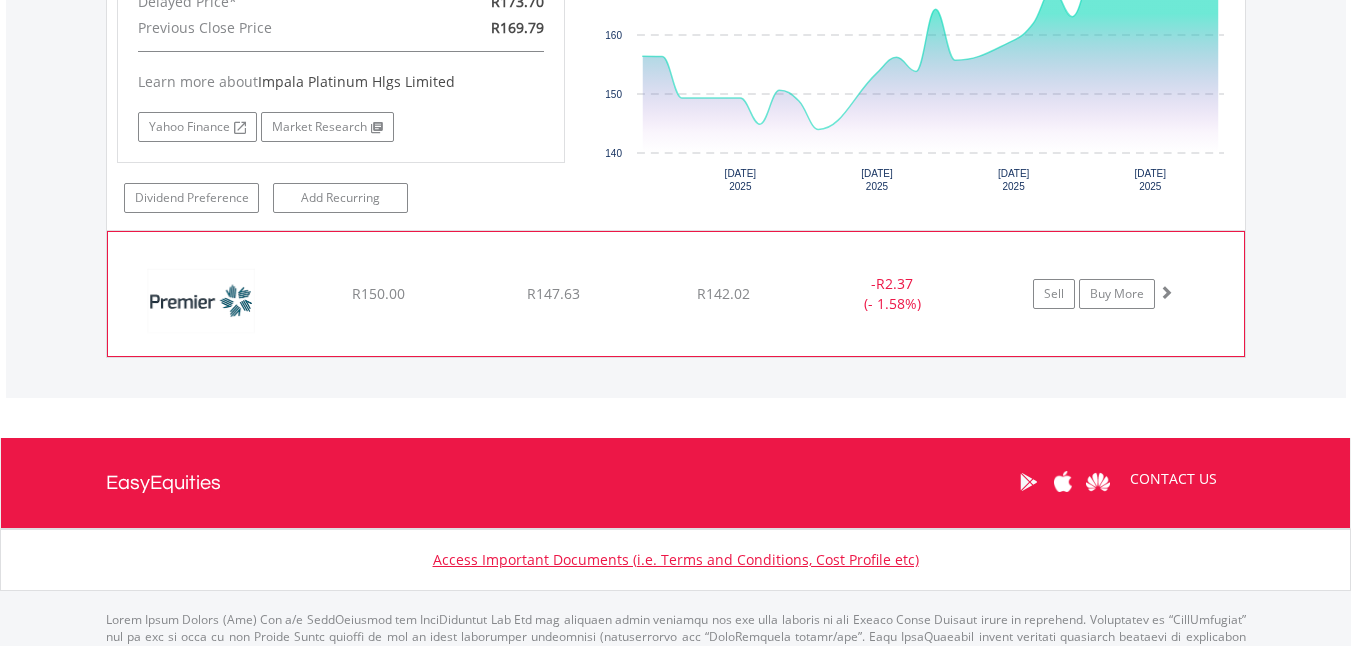 click on "﻿
Premier Group Limited
R150.00
R147.63
R142.02
-  R2.37 (- 1.58%)
Sell
Buy More" at bounding box center [676, -248] 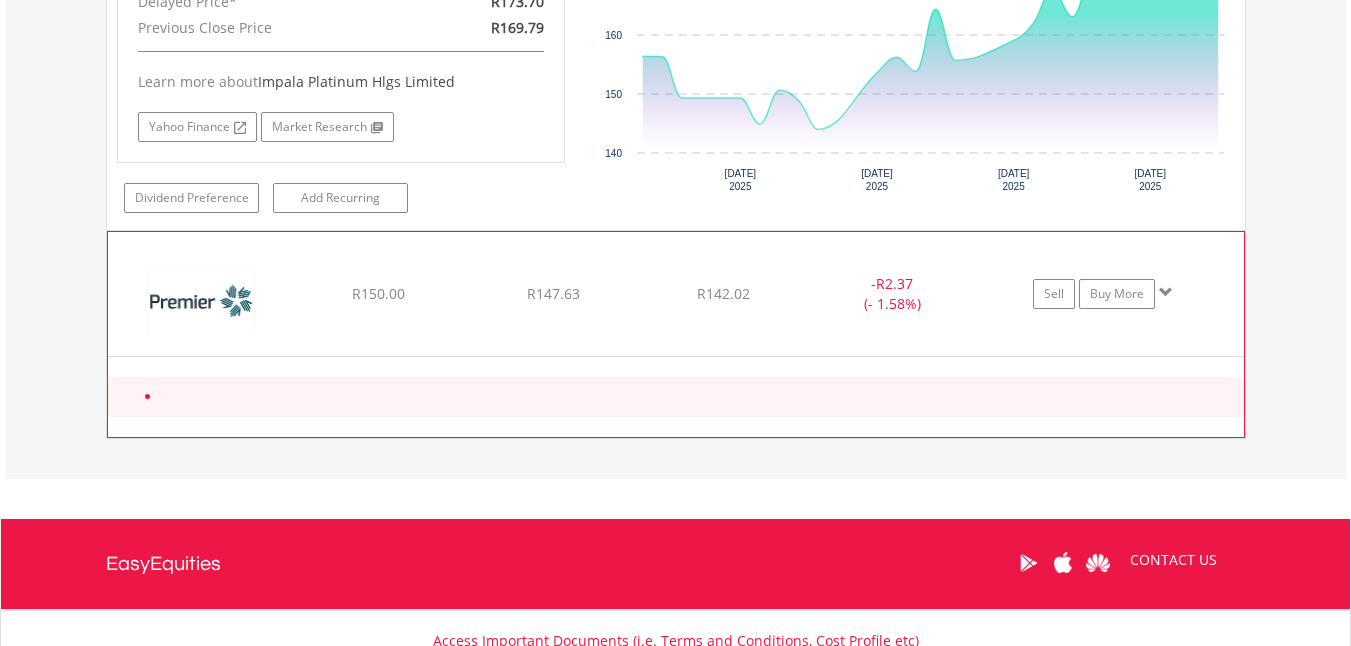 click at bounding box center (676, 386) 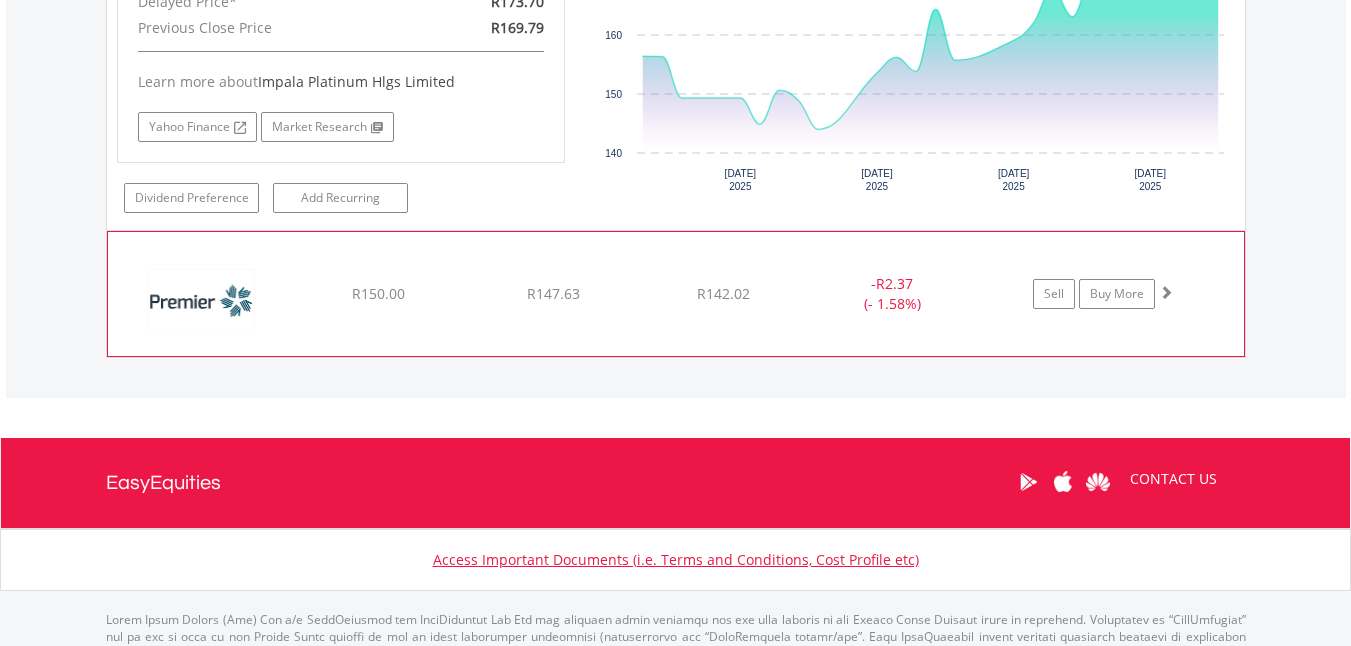 click at bounding box center [1166, 292] 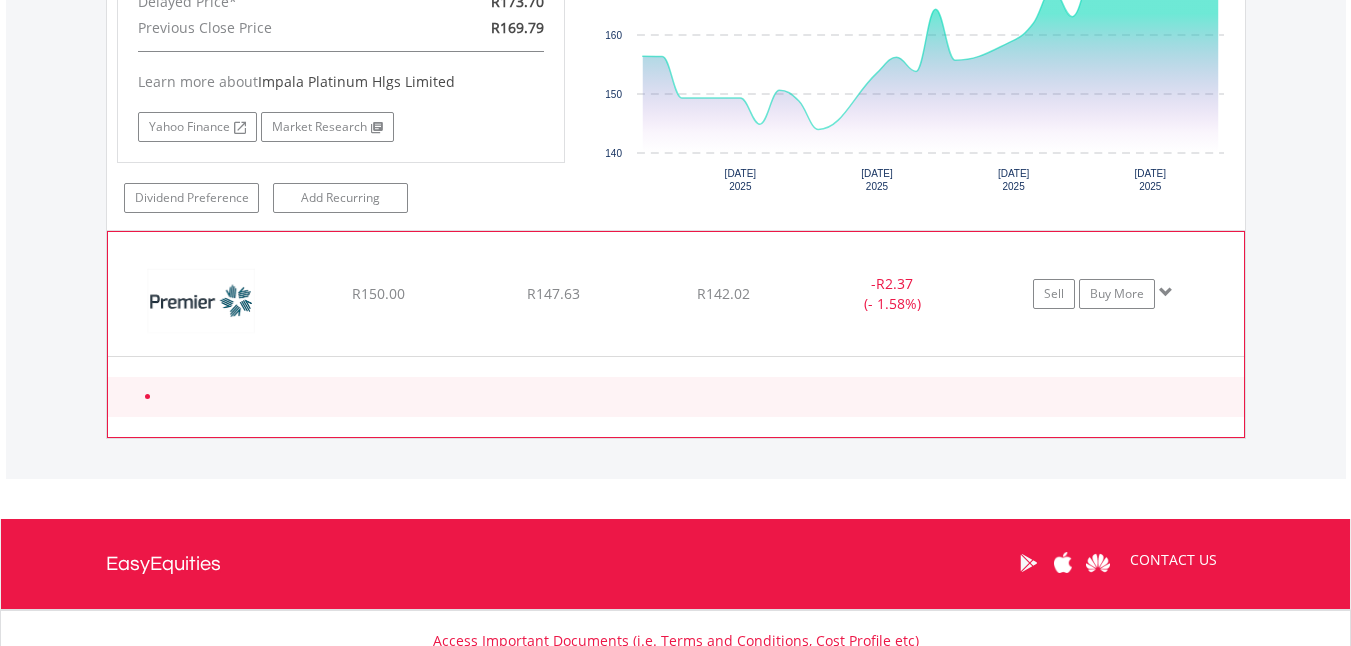 click at bounding box center [676, 397] 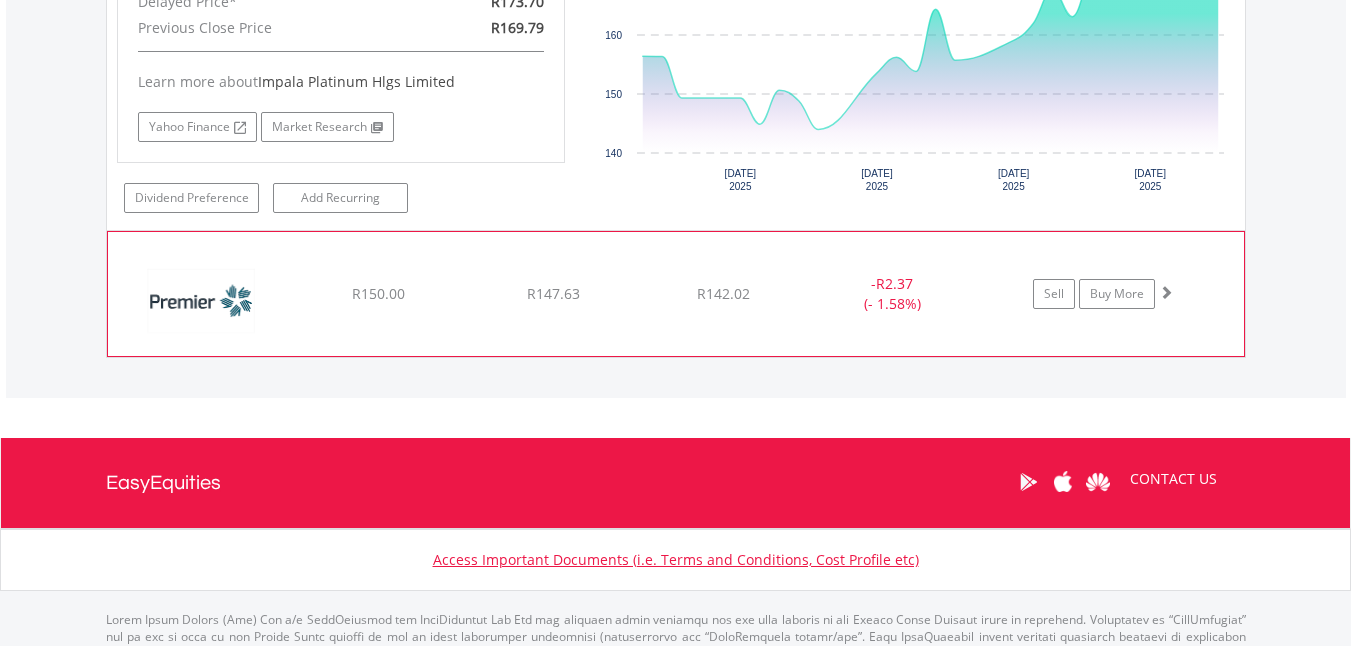click at bounding box center [204, 304] 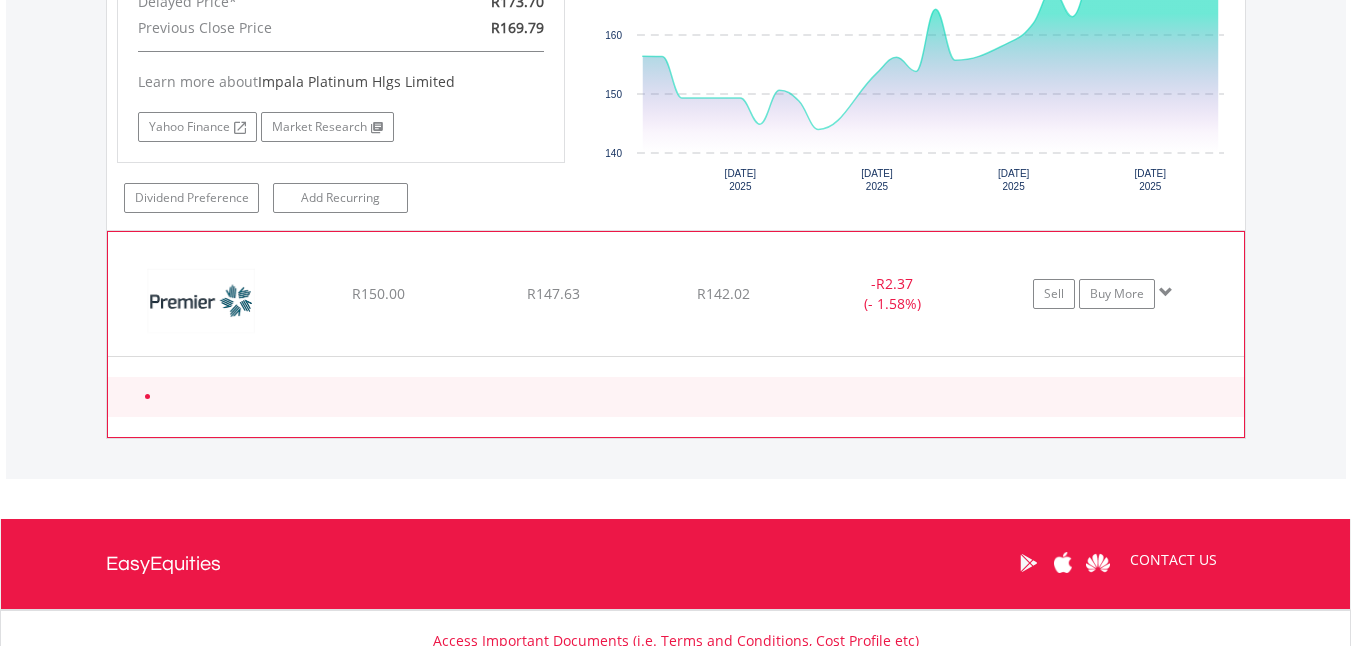 click at bounding box center [204, 304] 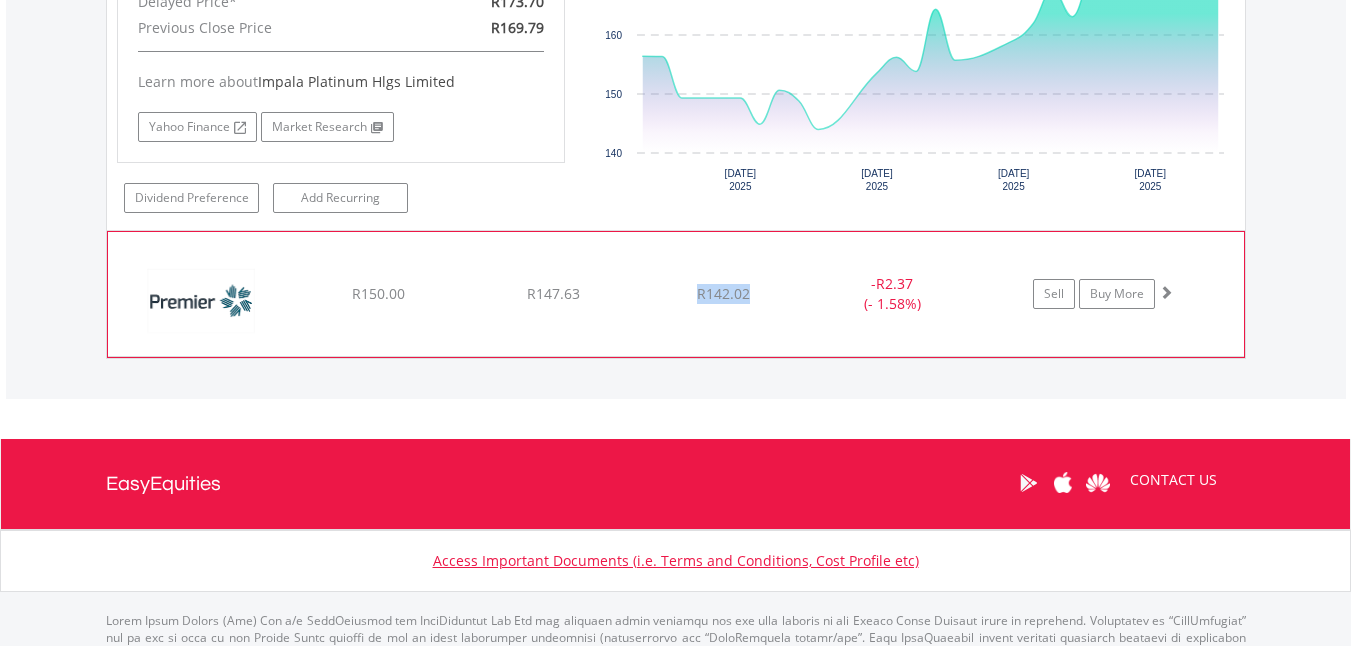 click on "R142.02" at bounding box center [723, -248] 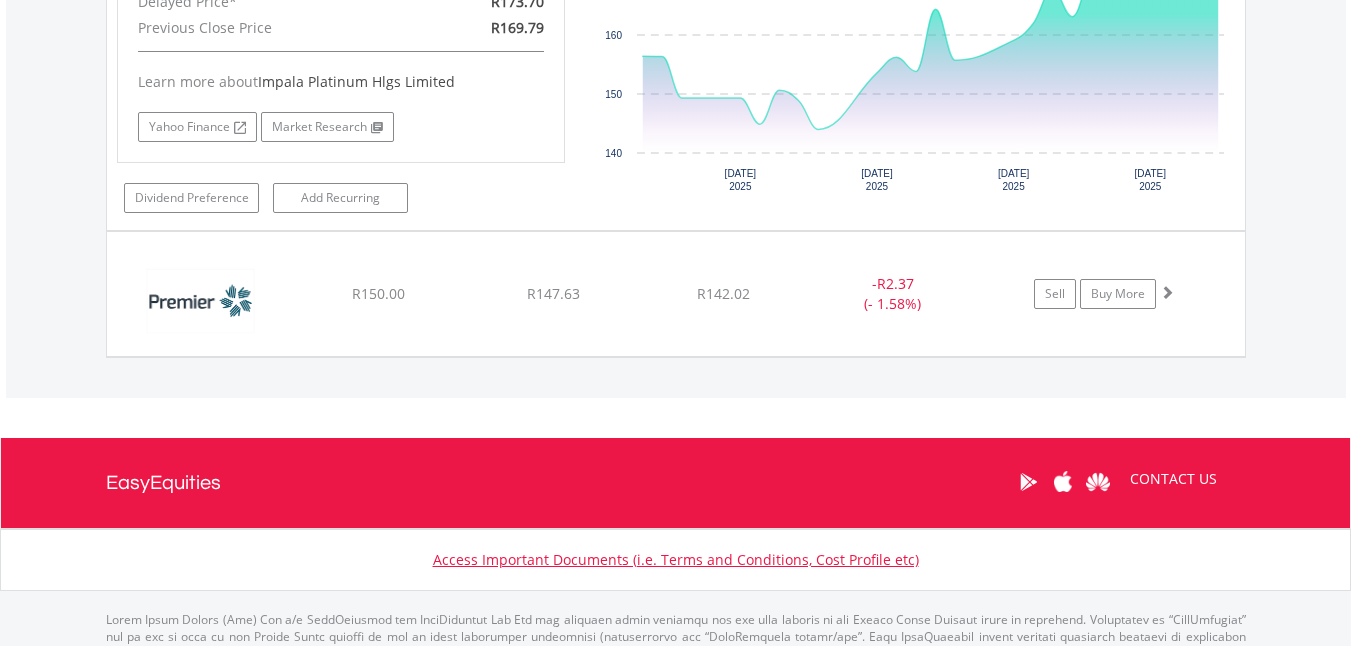 click on "Value View
Share View
DIY Shares
HOLDING
PURCHASE VALUE
CURRENT VALUE
CURRENT PRICE
PROFIT/LOSS
﻿
Impala Platinum Hlgs Limited
R345.00
R361.85
R173.70
+  R16.85 (+ 4.88%)
Buy More" at bounding box center (676, -29) 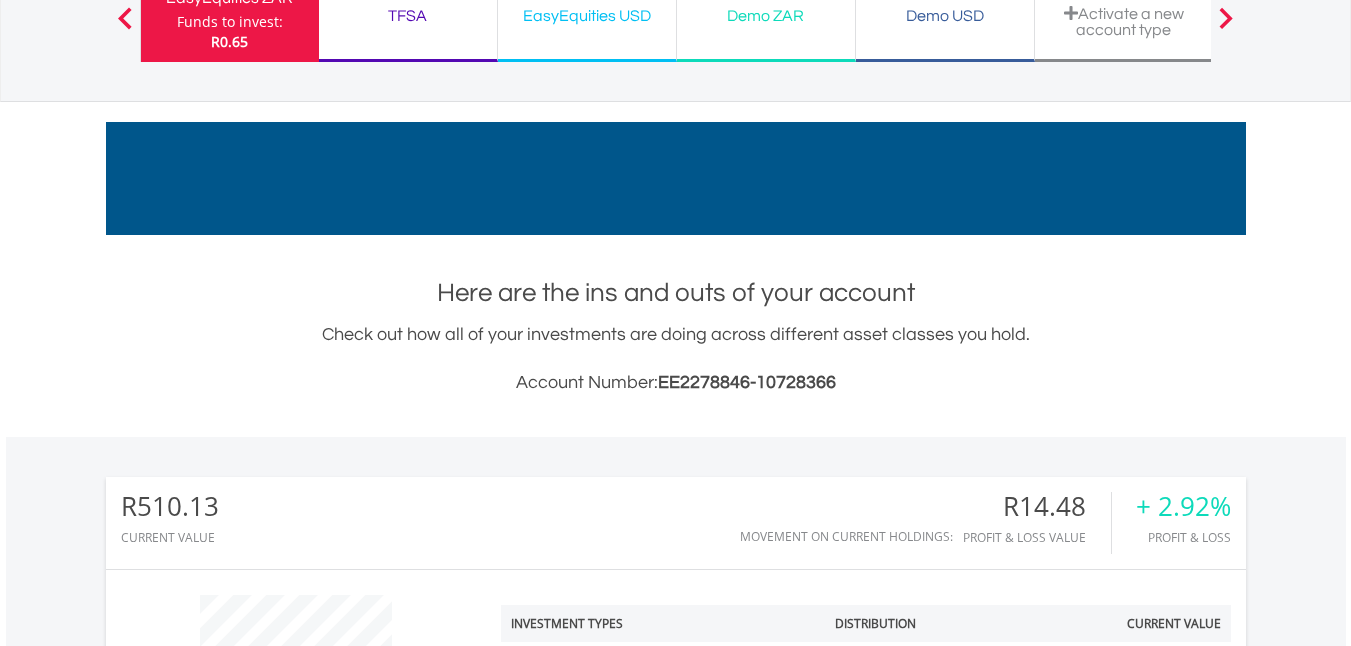 scroll, scrollTop: 0, scrollLeft: 0, axis: both 